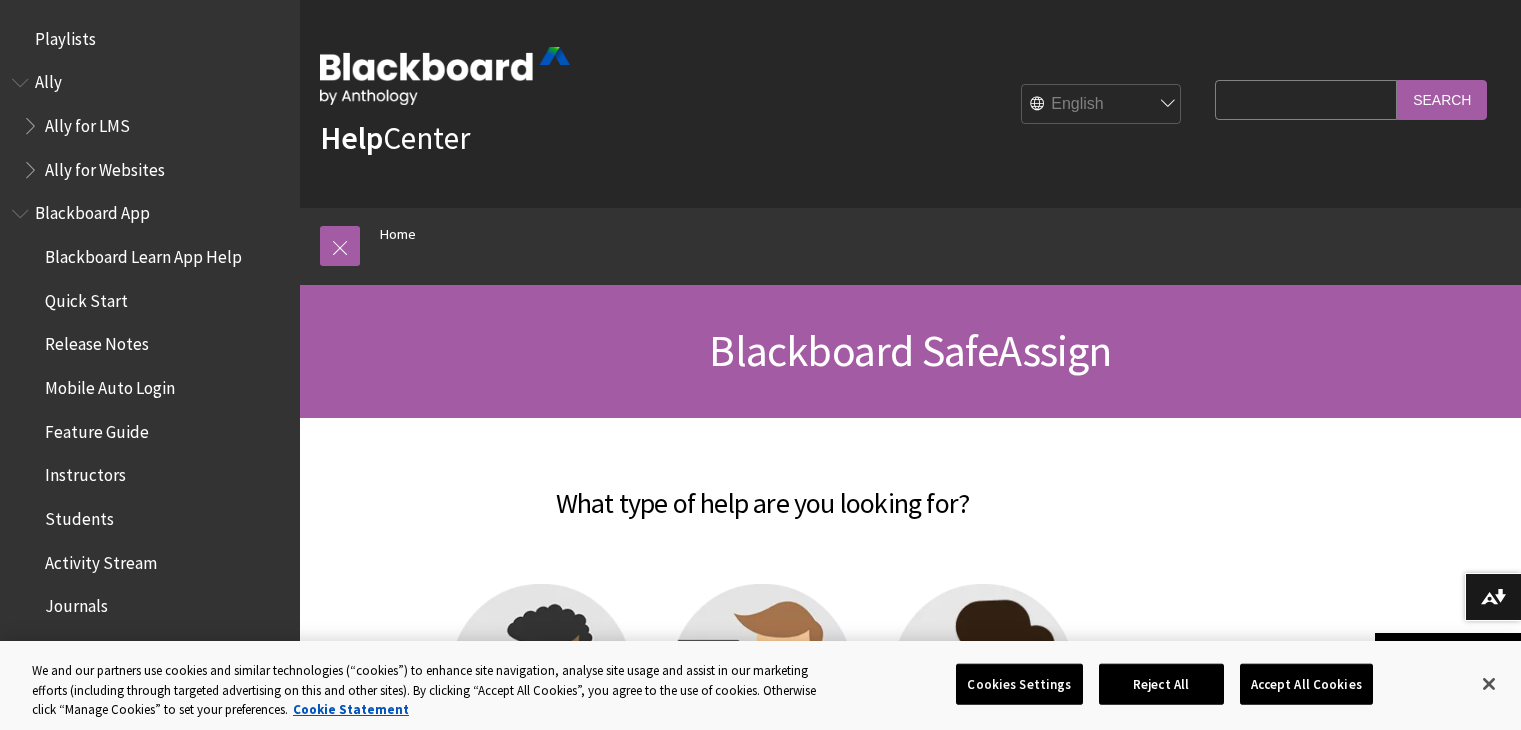 scroll, scrollTop: 0, scrollLeft: 0, axis: both 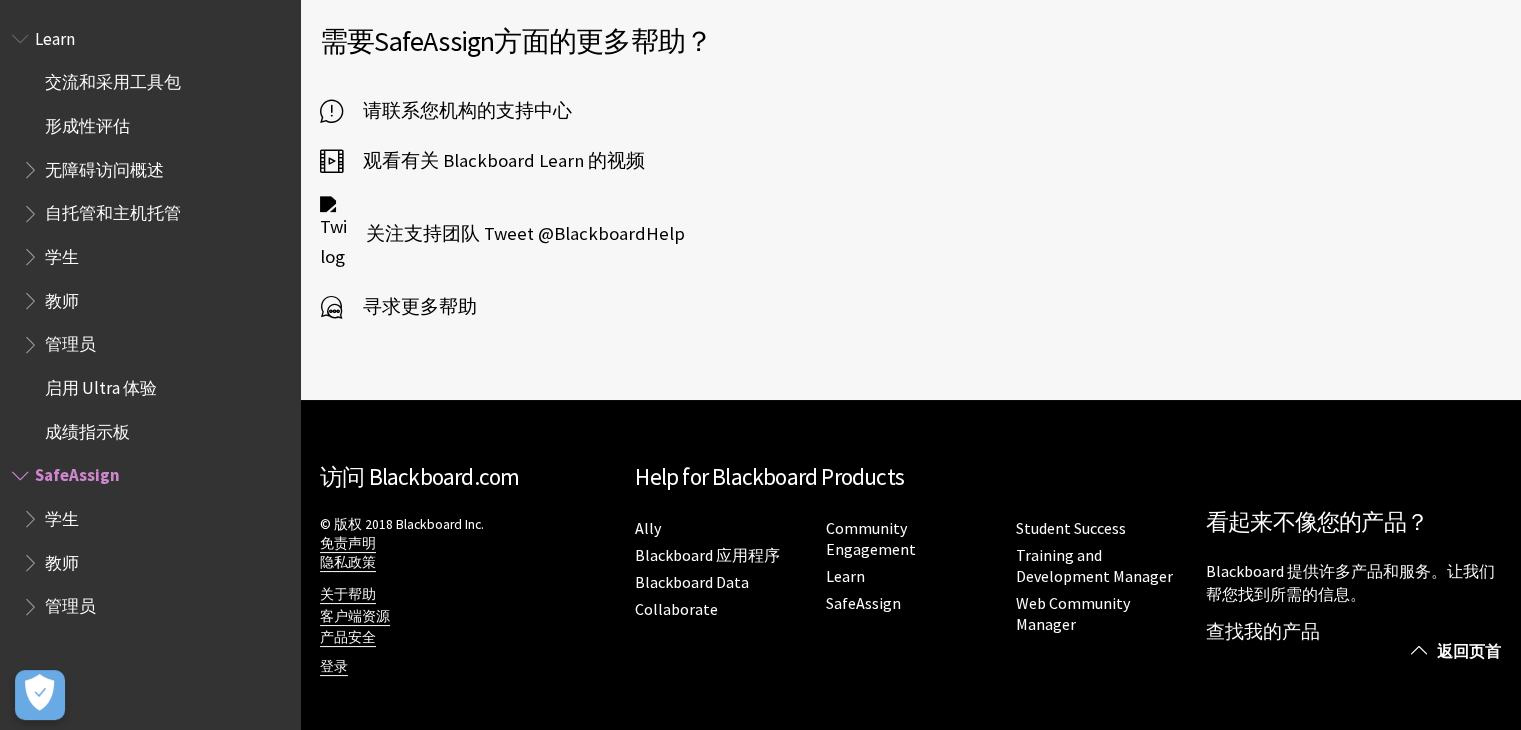 click on "学生" at bounding box center [62, 515] 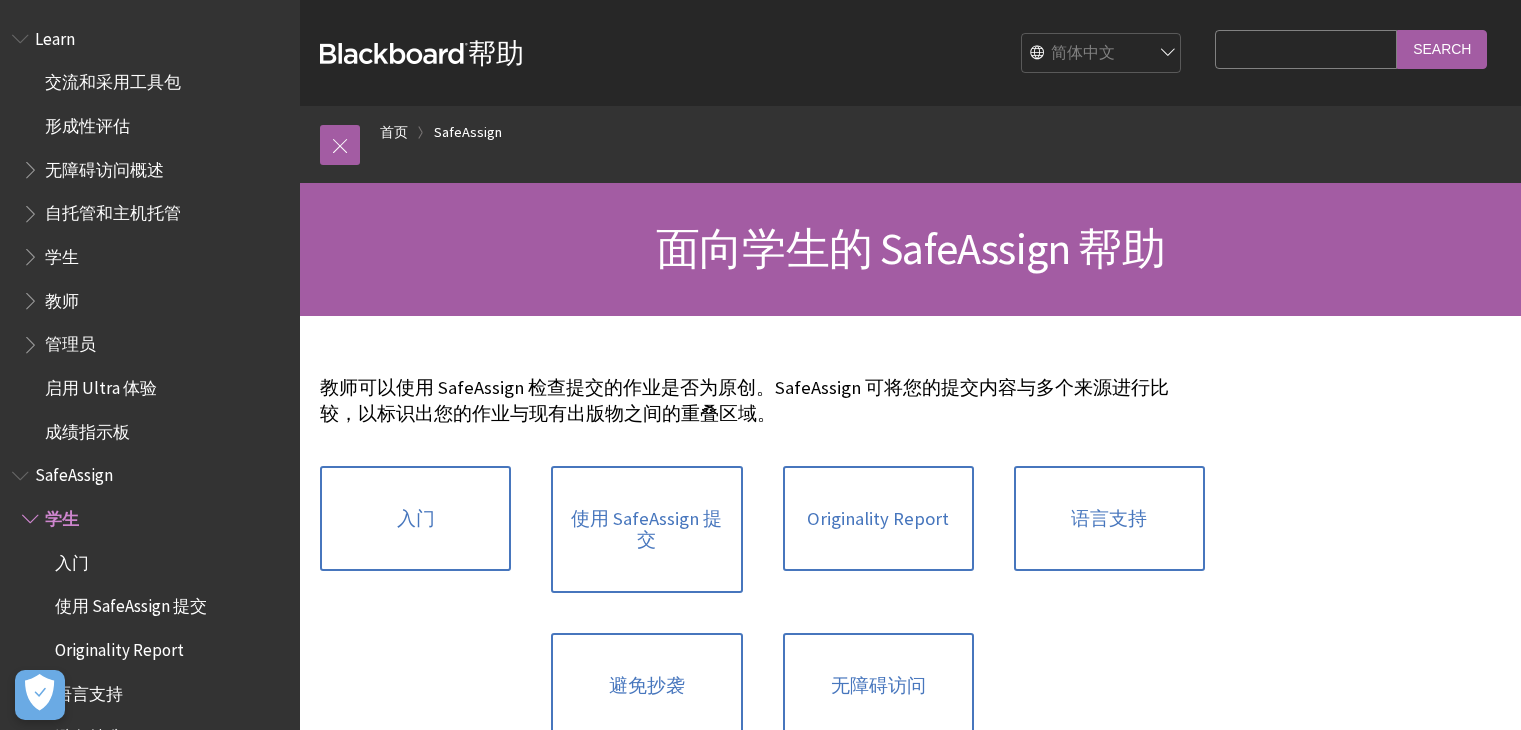 scroll, scrollTop: 0, scrollLeft: 0, axis: both 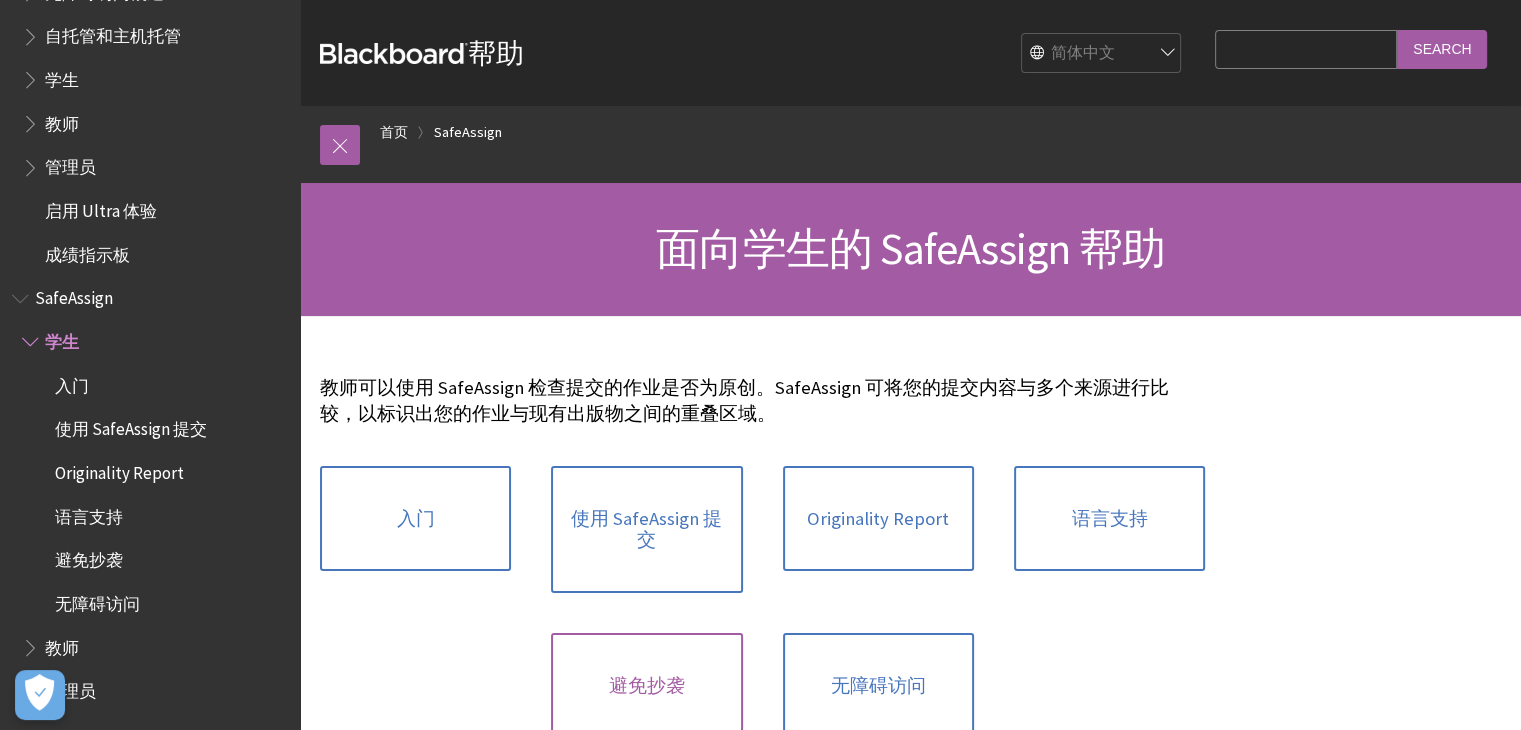 click on "避免抄袭" at bounding box center (646, 686) 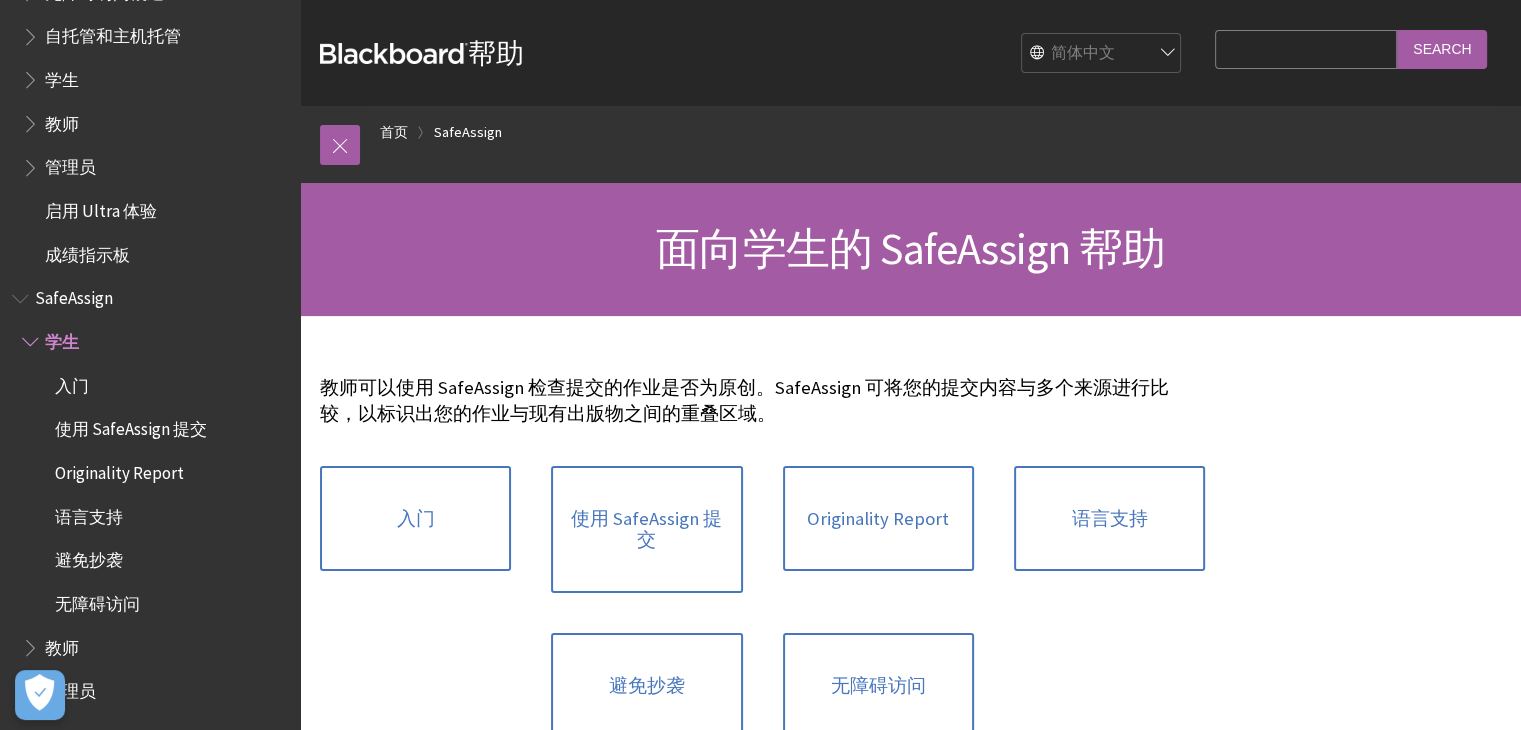 click on "使用 SafeAssign 提交" at bounding box center [160, 430] 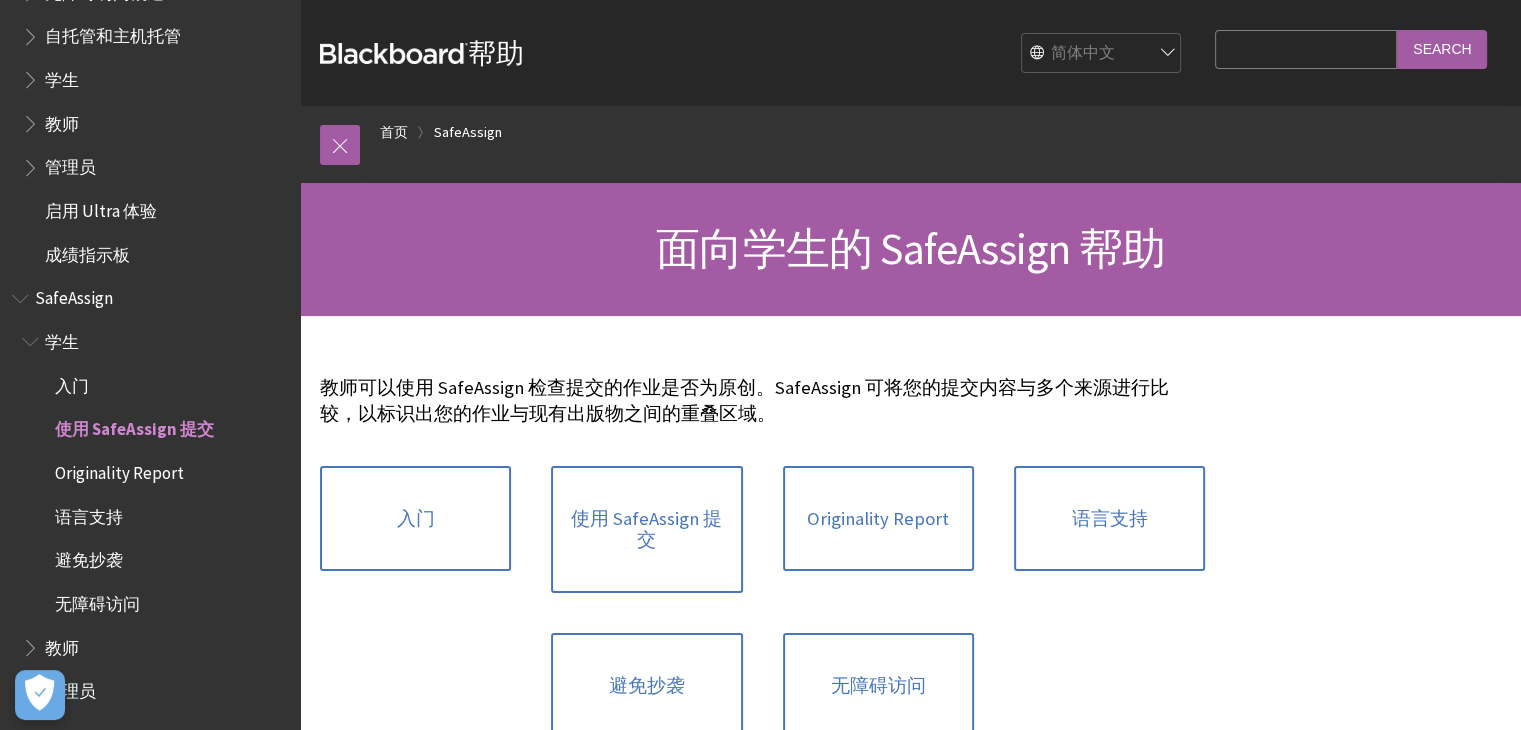 click on "教师可以使用 SafeAssign 检查提交的作业是否为原创。SafeAssign 可将您的提交内容与多个来源进行比较，以标识出您的作业与现有出版物之间的重叠区域。
入门
使用 SafeAssign 提交
Originality Report
语言支持
避免抄袭
无障碍访问" at bounding box center [762, 566] 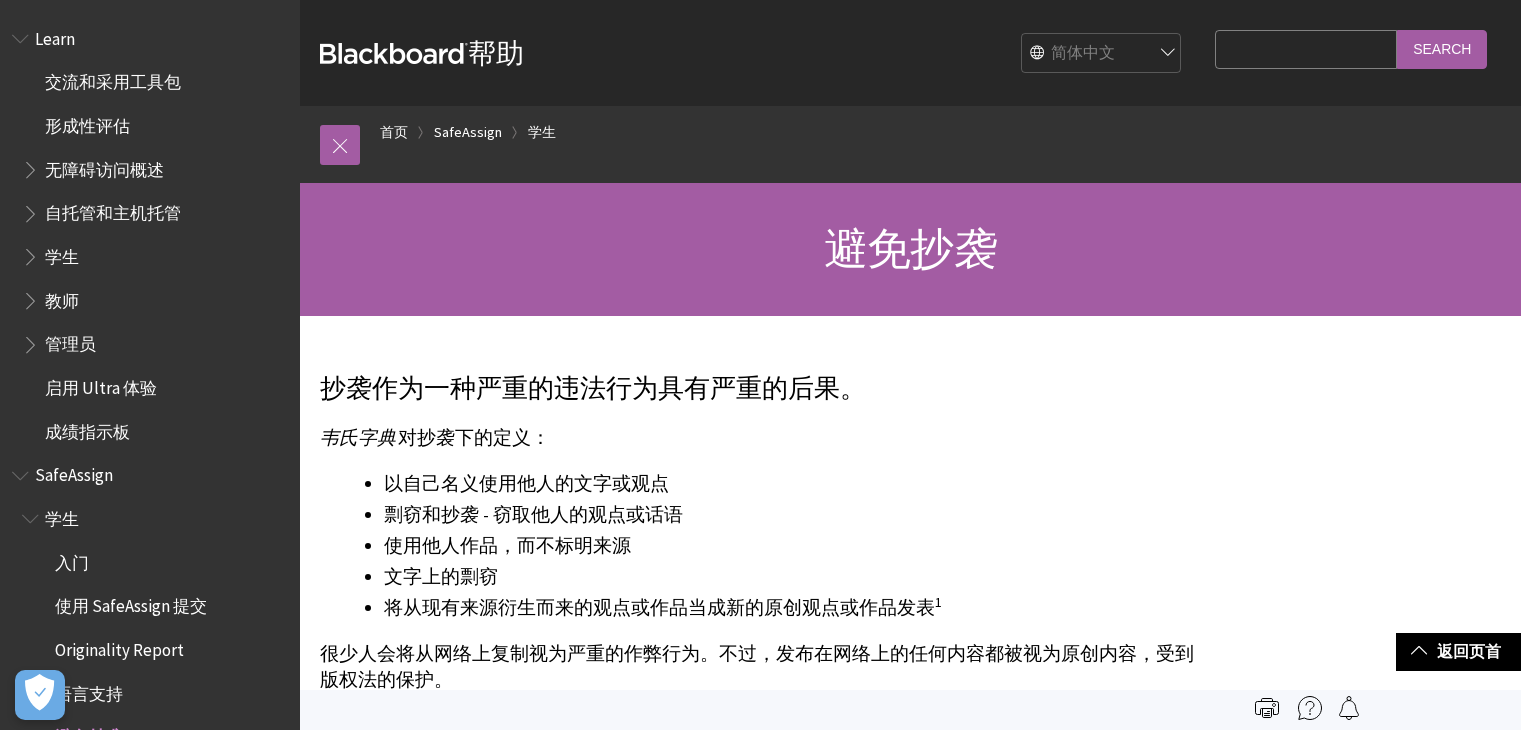scroll, scrollTop: 10, scrollLeft: 0, axis: vertical 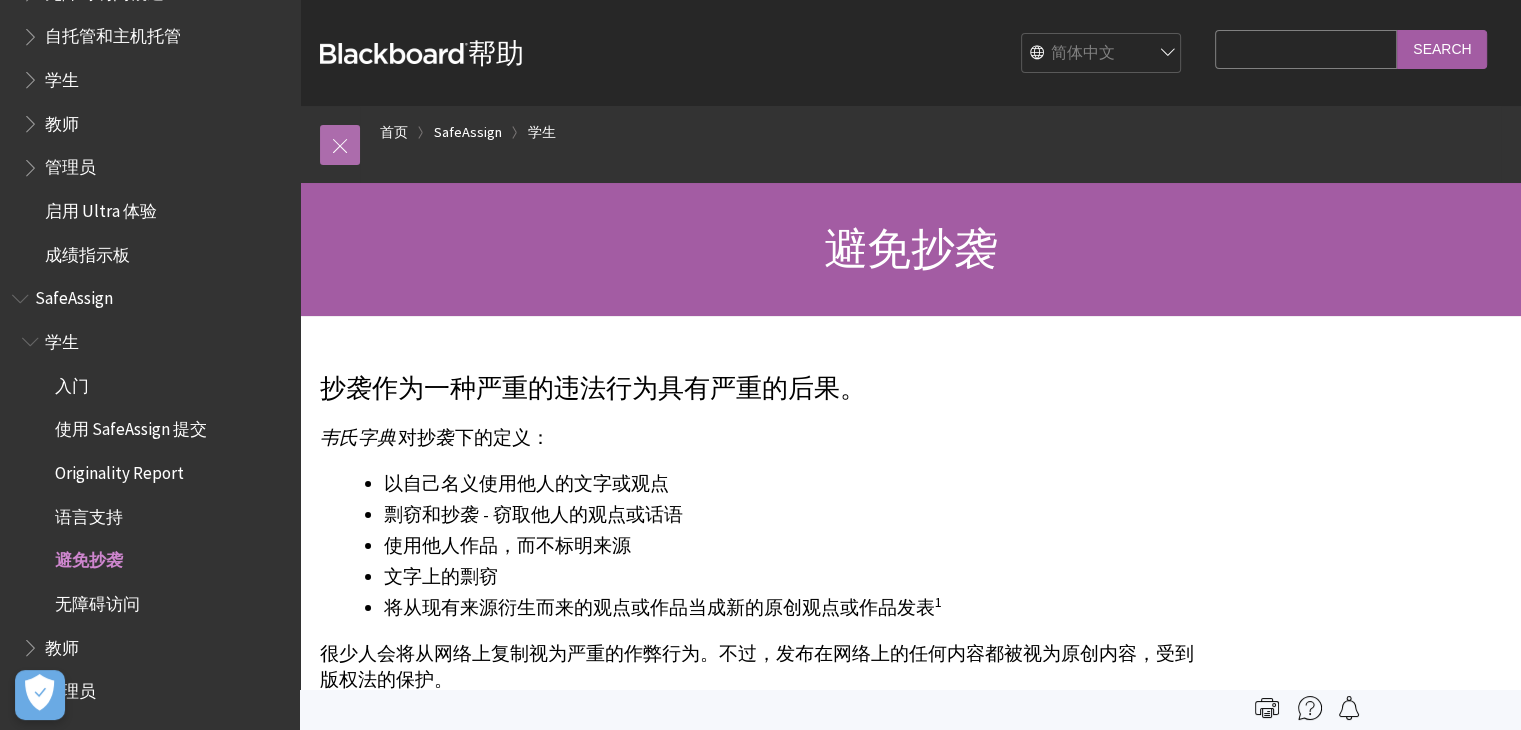 click at bounding box center [340, 145] 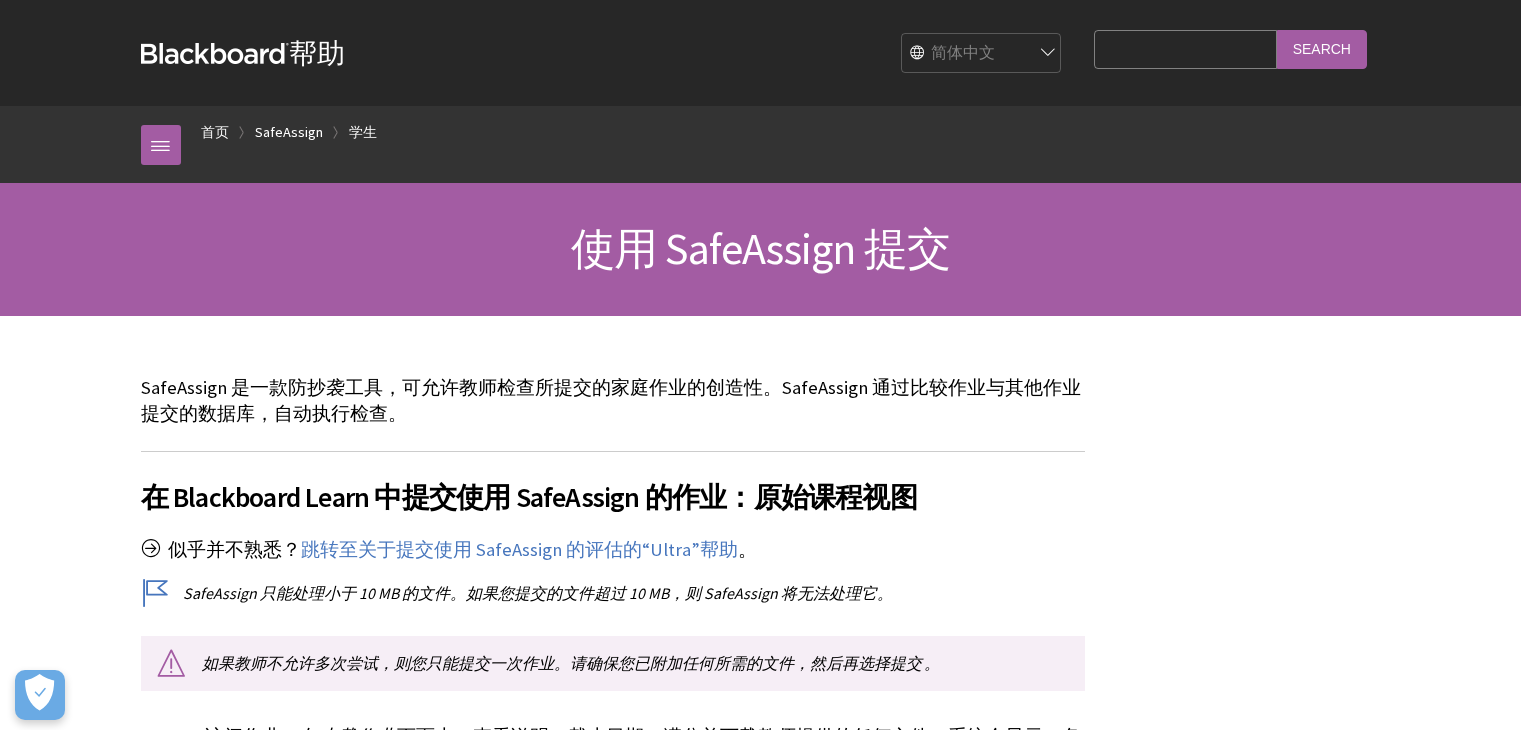 scroll, scrollTop: 428, scrollLeft: 0, axis: vertical 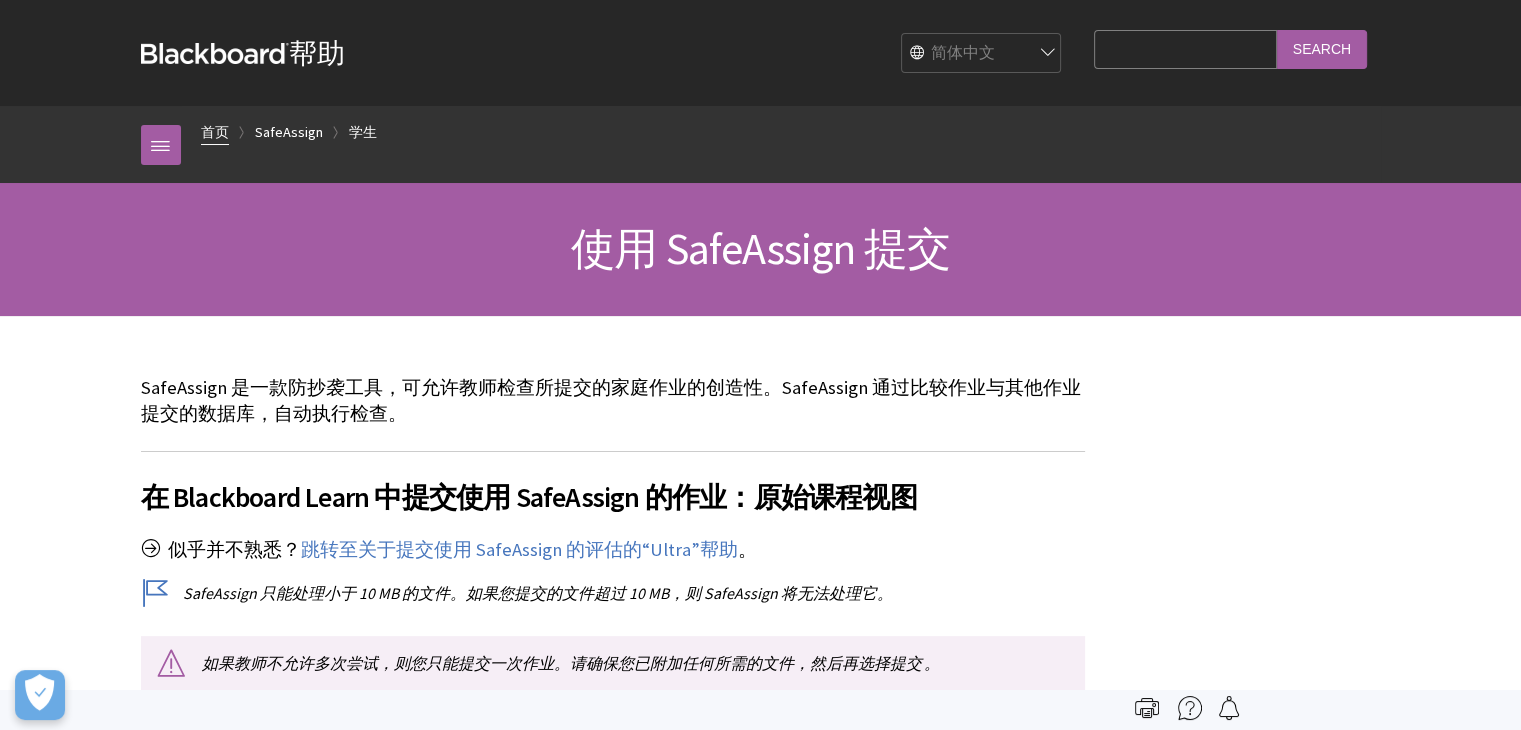 click on "首页" at bounding box center (215, 132) 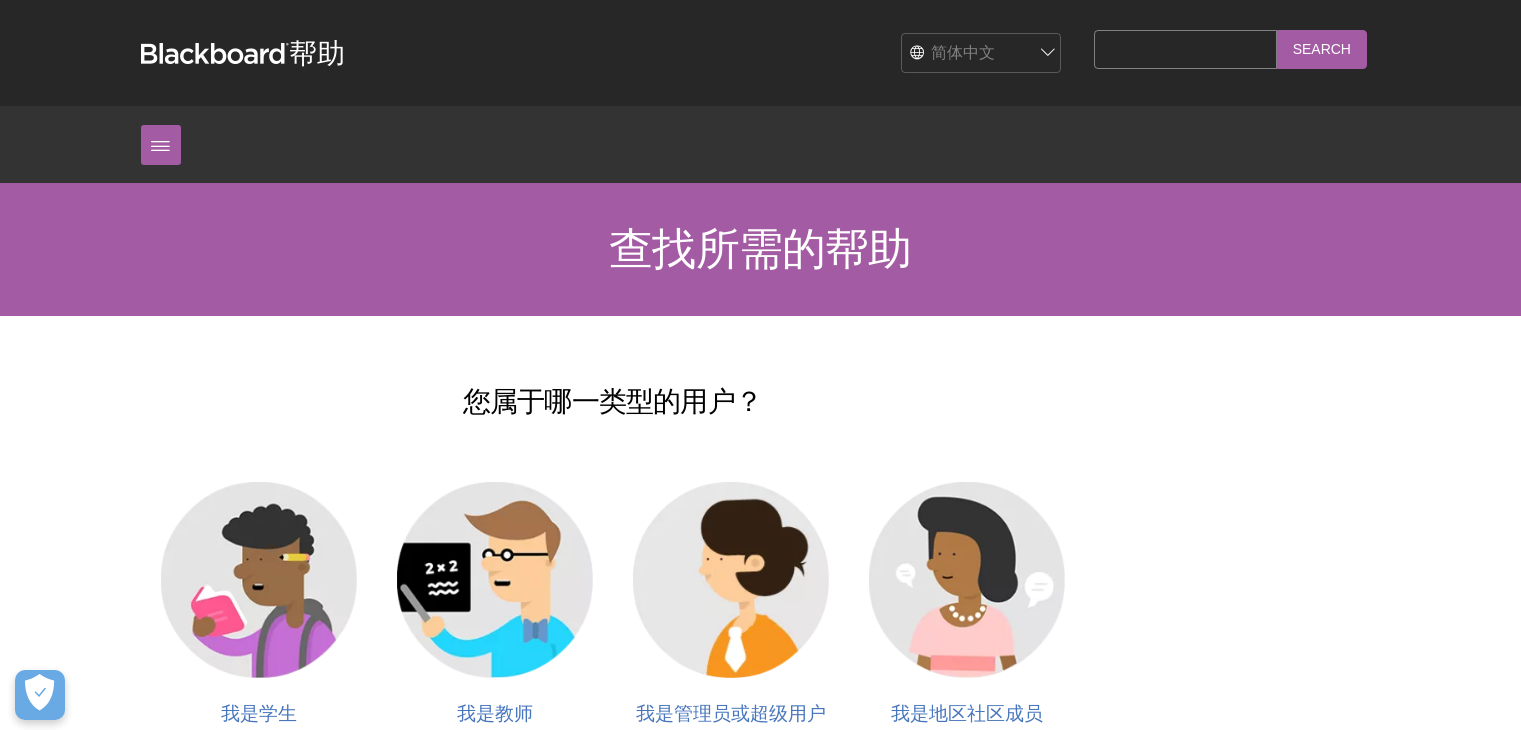 scroll, scrollTop: 0, scrollLeft: 0, axis: both 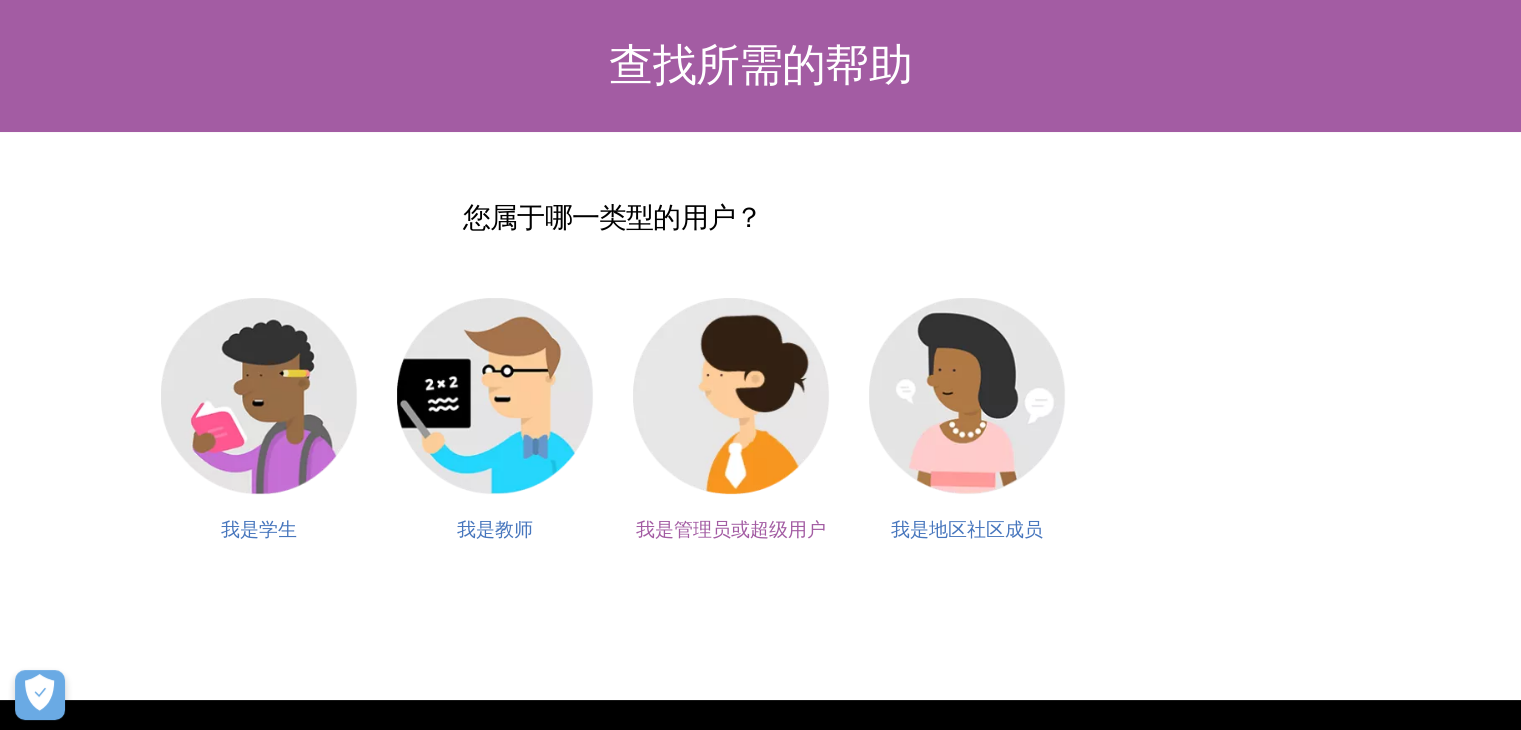 click at bounding box center (731, 396) 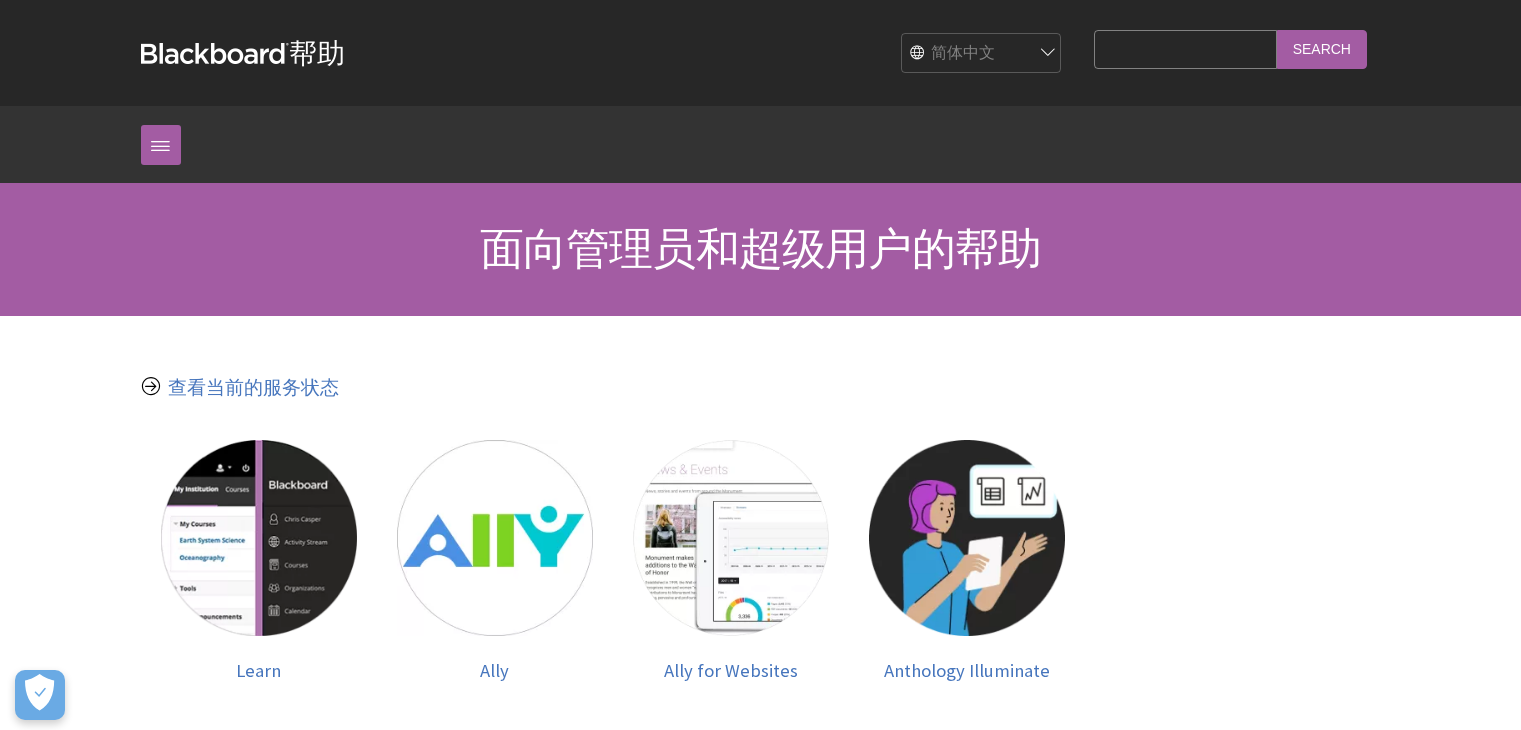 scroll, scrollTop: 394, scrollLeft: 0, axis: vertical 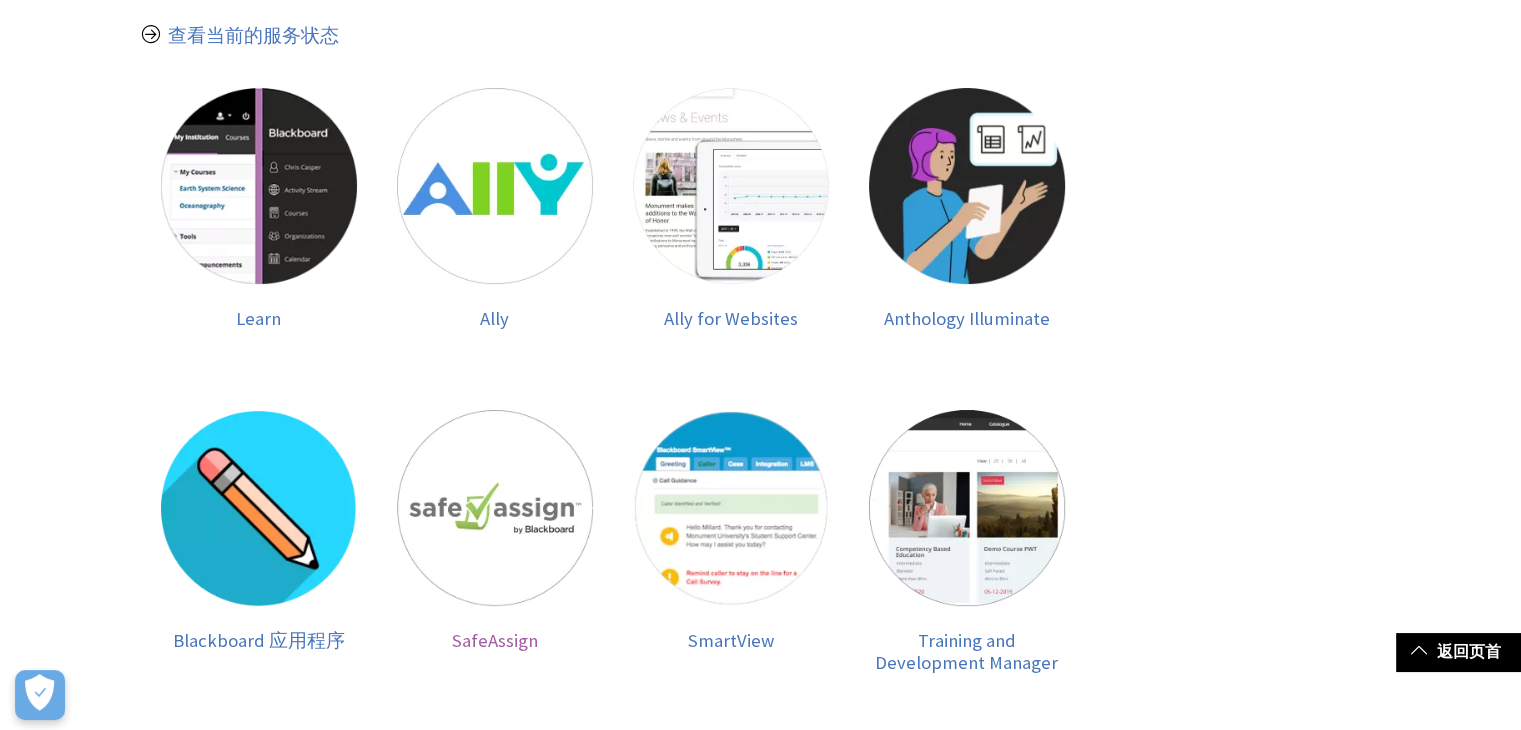 click at bounding box center (495, 520) 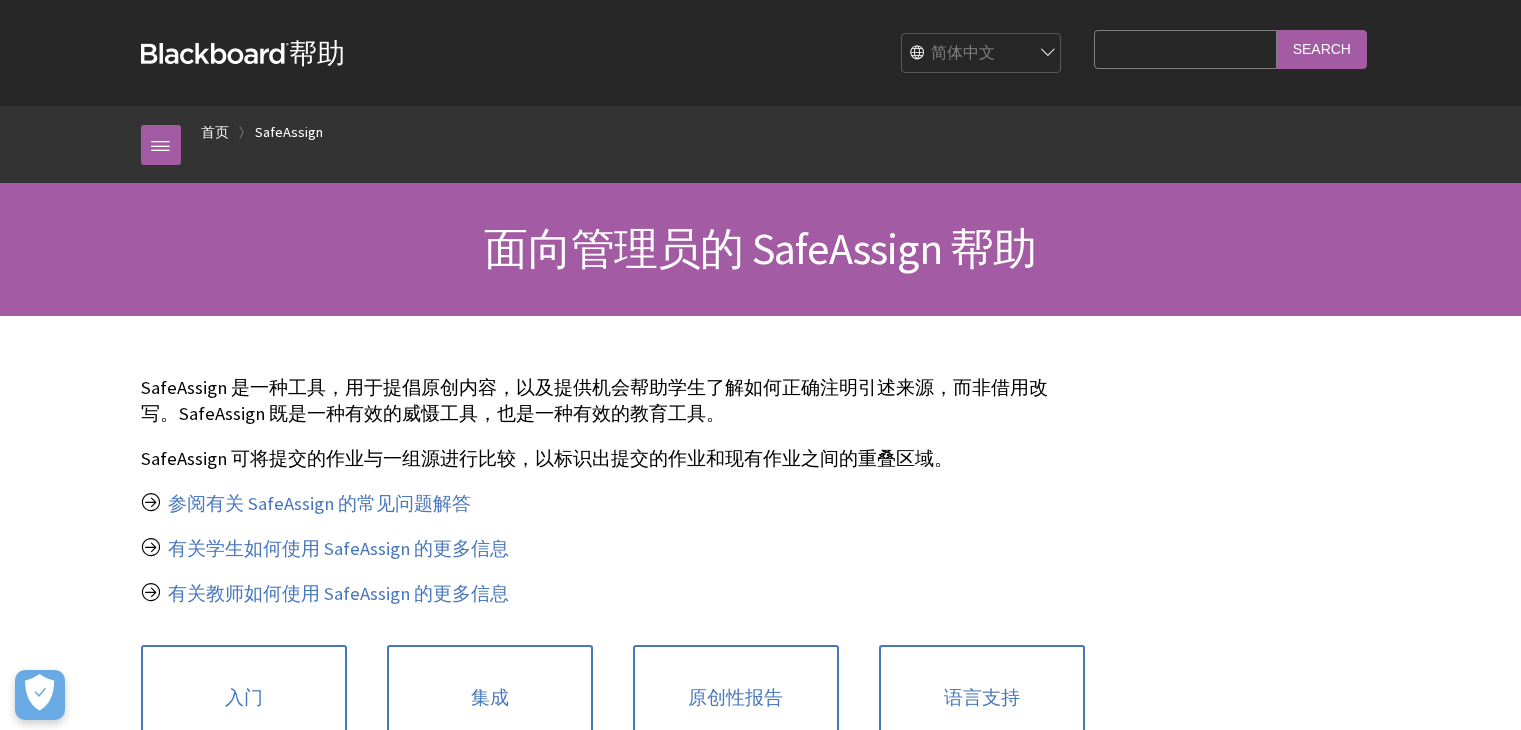 scroll, scrollTop: 0, scrollLeft: 0, axis: both 